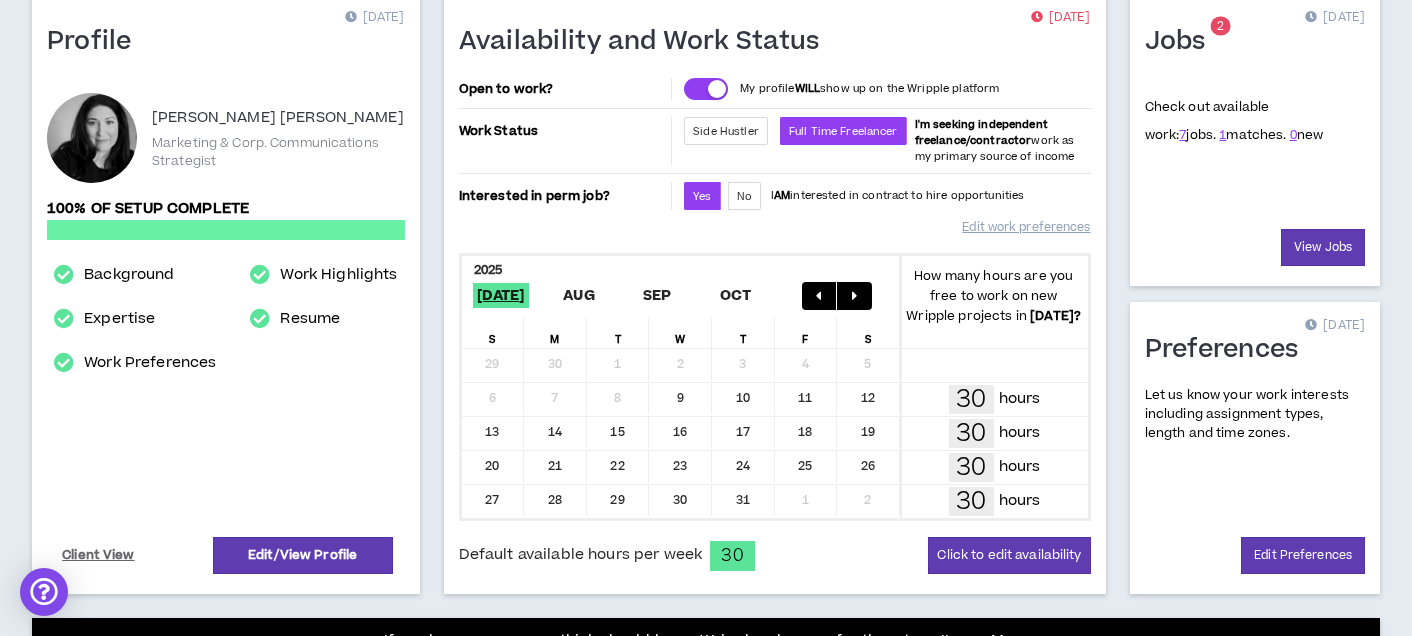 scroll, scrollTop: 200, scrollLeft: 0, axis: vertical 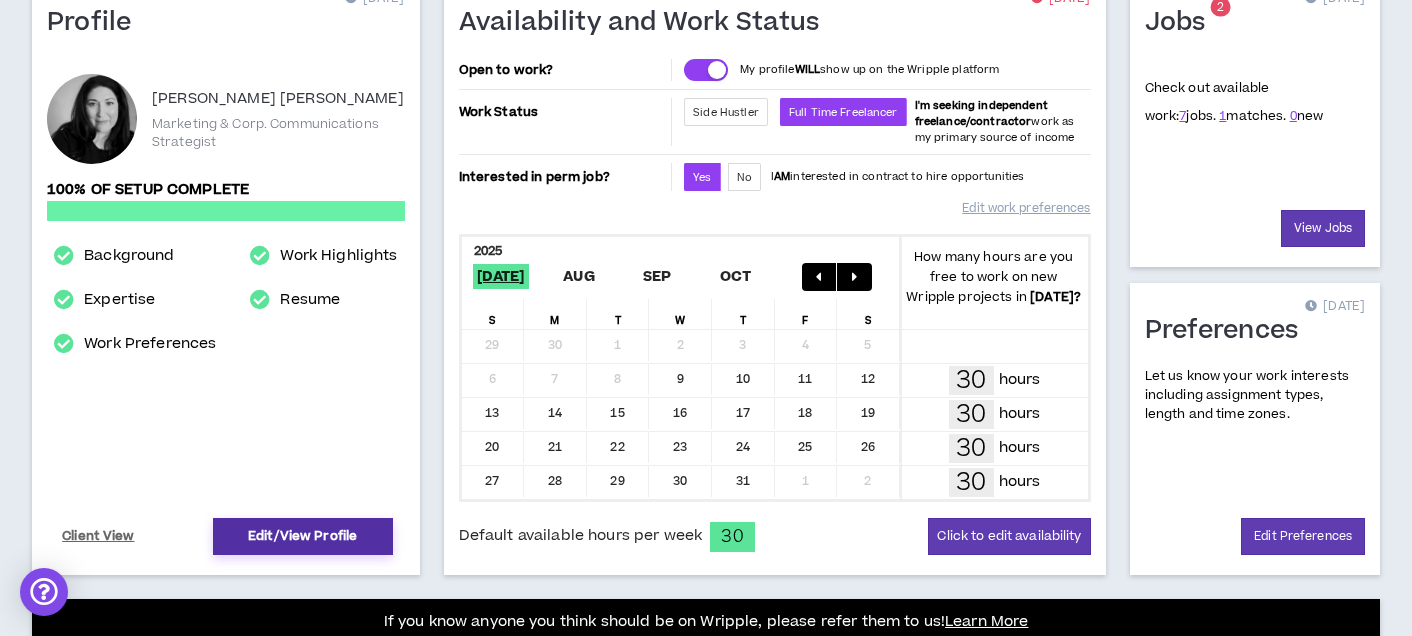 click on "Edit/View Profile" at bounding box center [303, 536] 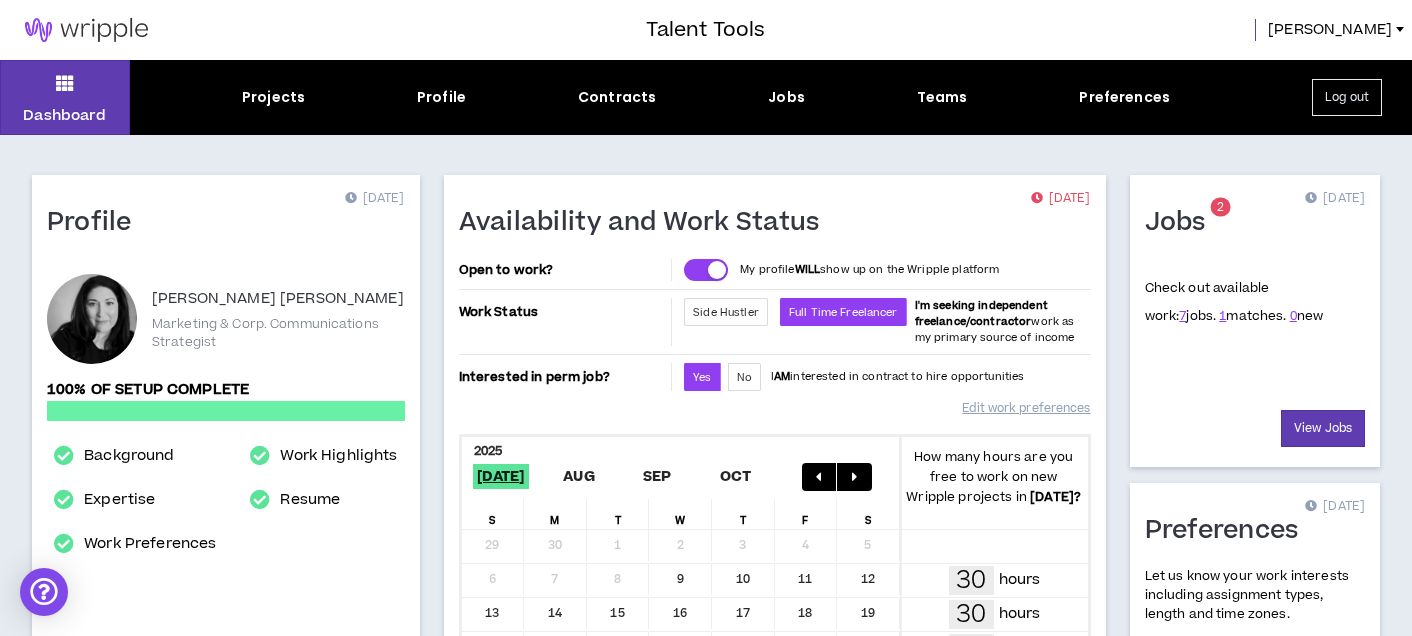 select on "*" 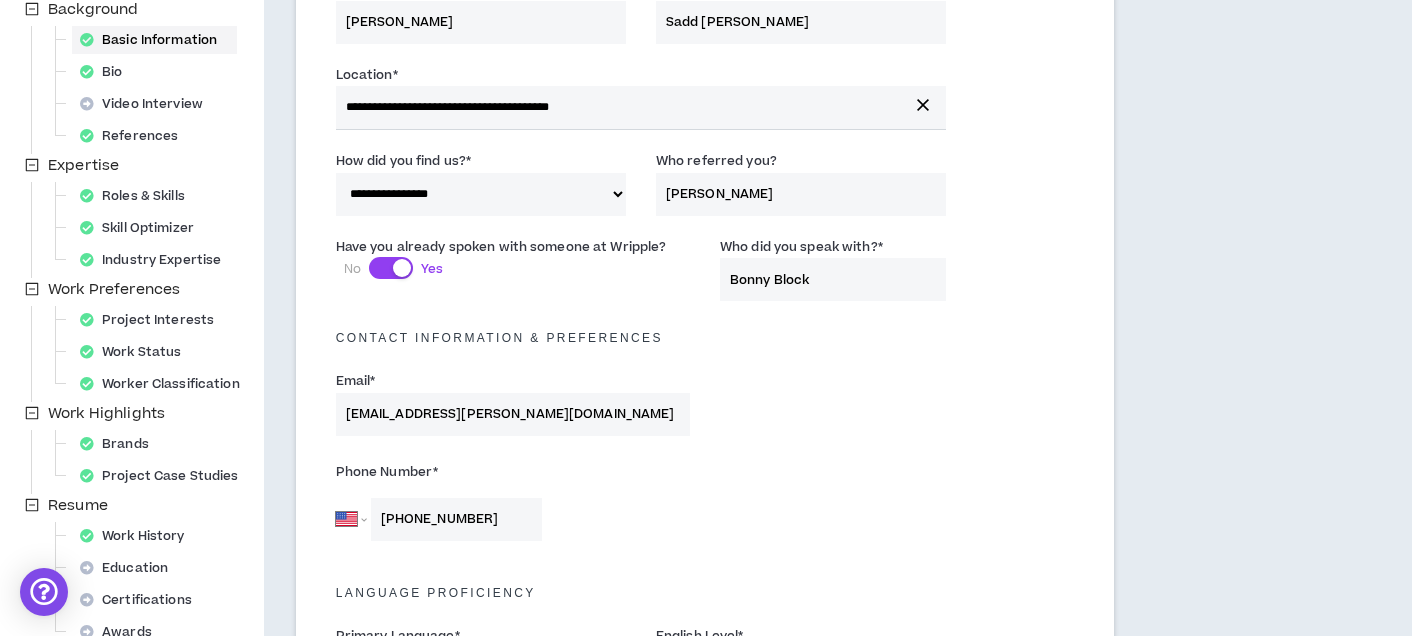 scroll, scrollTop: 0, scrollLeft: 0, axis: both 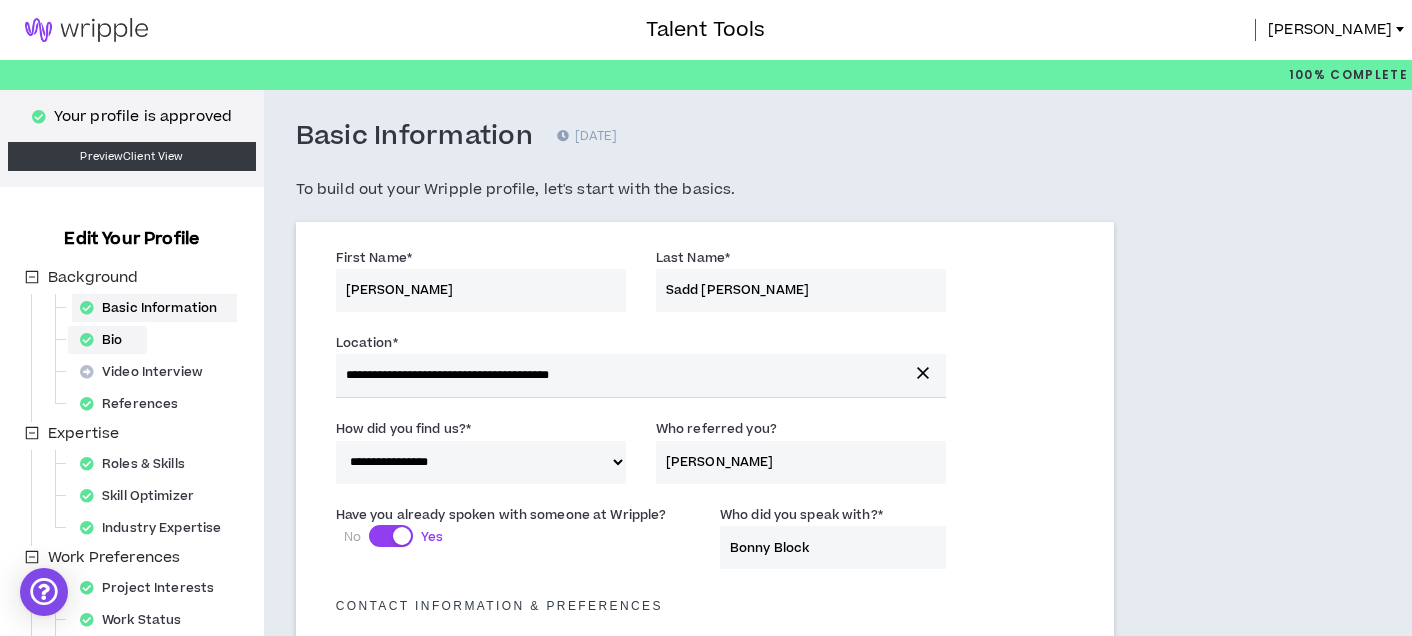 click on "Bio" at bounding box center (107, 340) 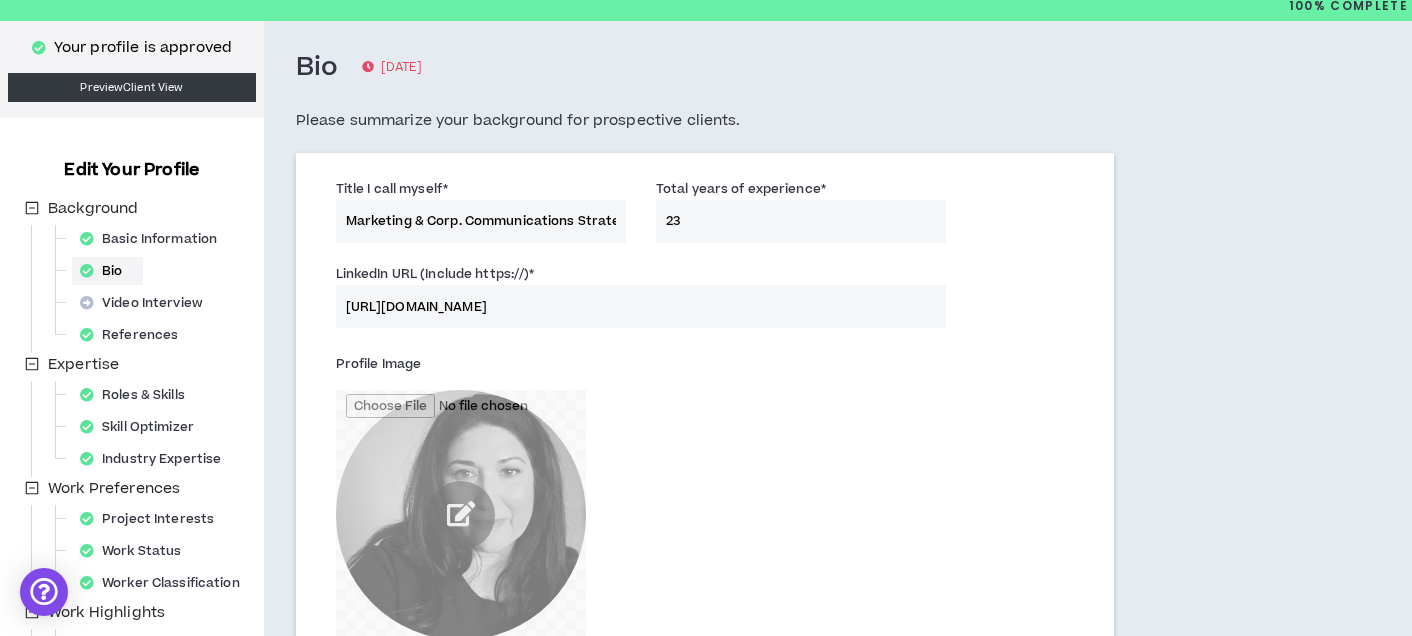 scroll, scrollTop: 100, scrollLeft: 0, axis: vertical 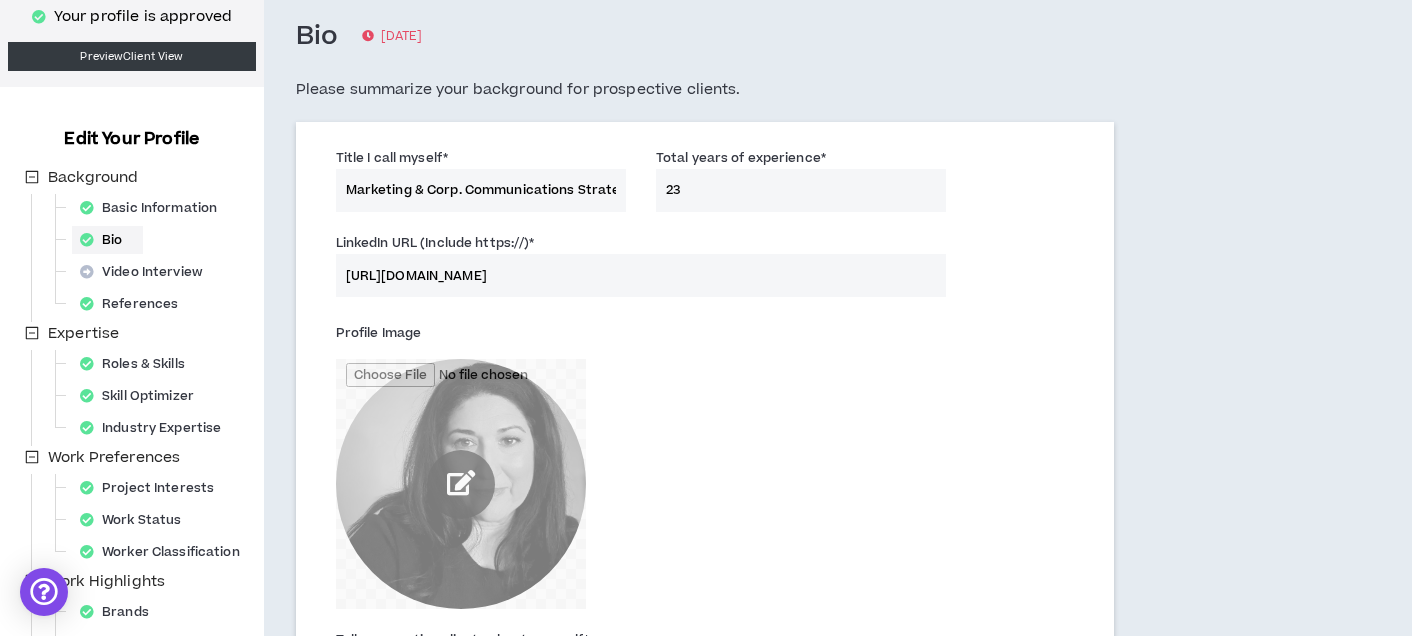 click at bounding box center [461, 484] 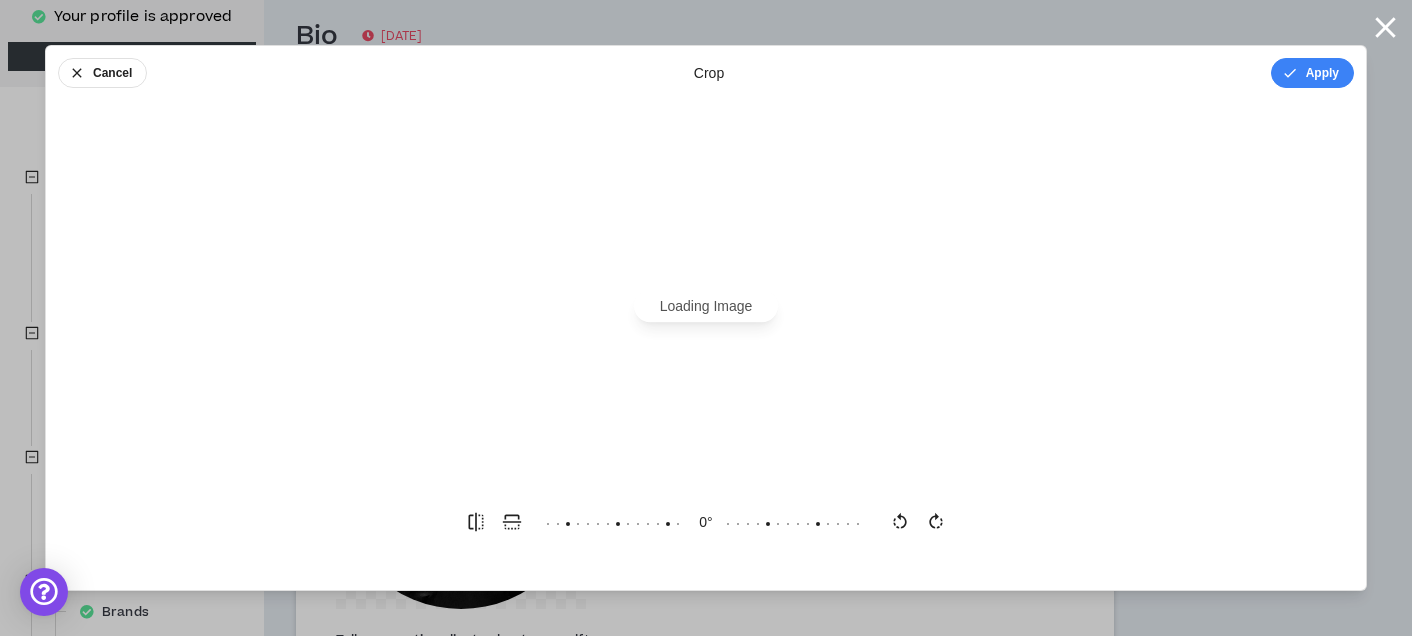 scroll, scrollTop: 0, scrollLeft: 0, axis: both 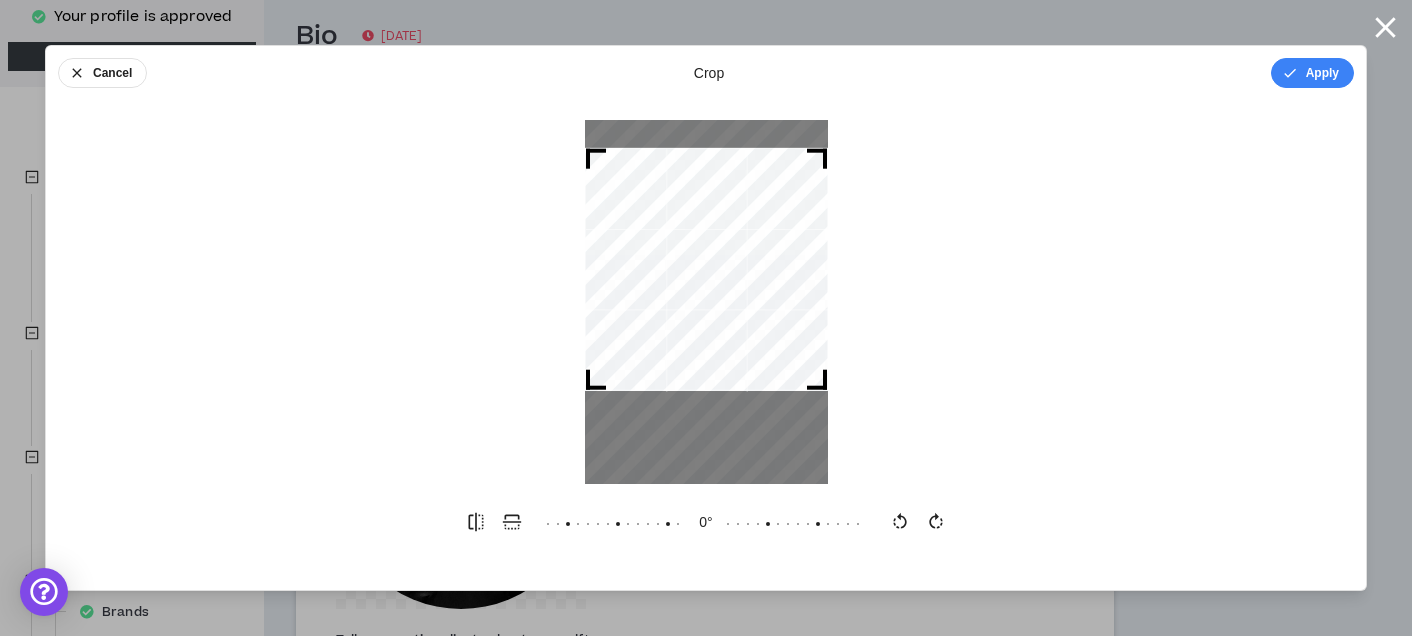 drag, startPoint x: 756, startPoint y: 315, endPoint x: 764, endPoint y: 283, distance: 32.984844 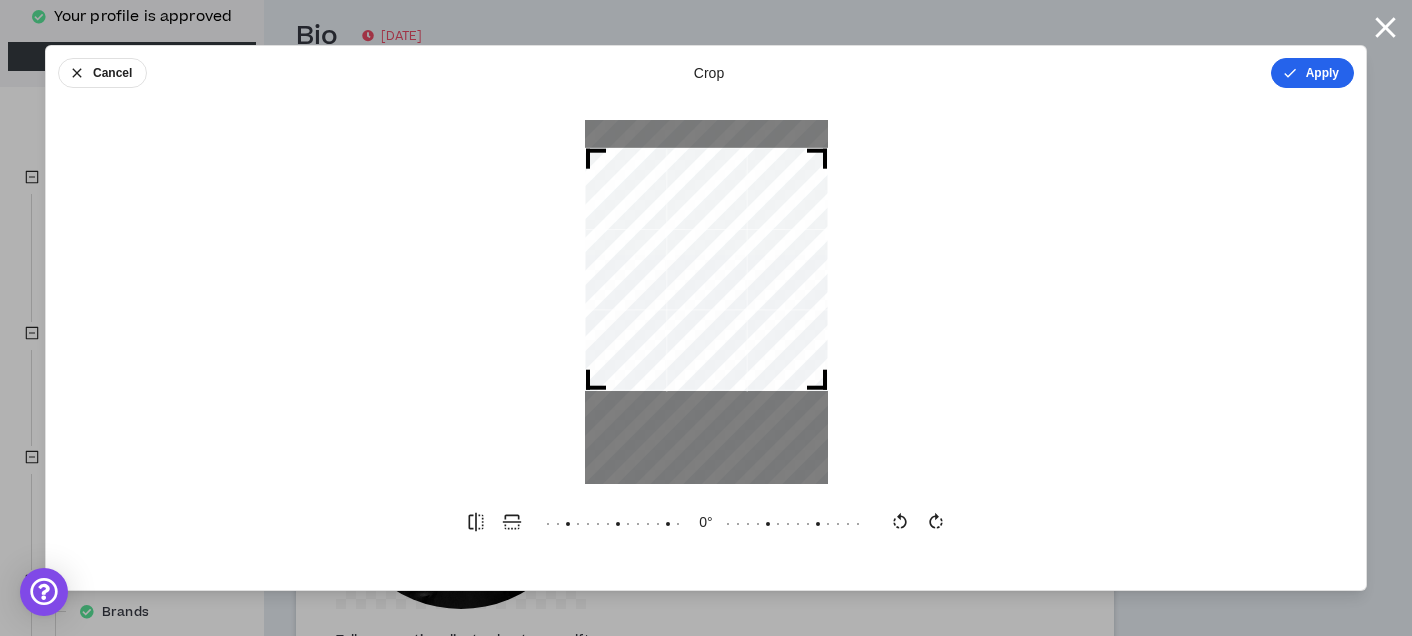 click on "Apply" at bounding box center [1312, 73] 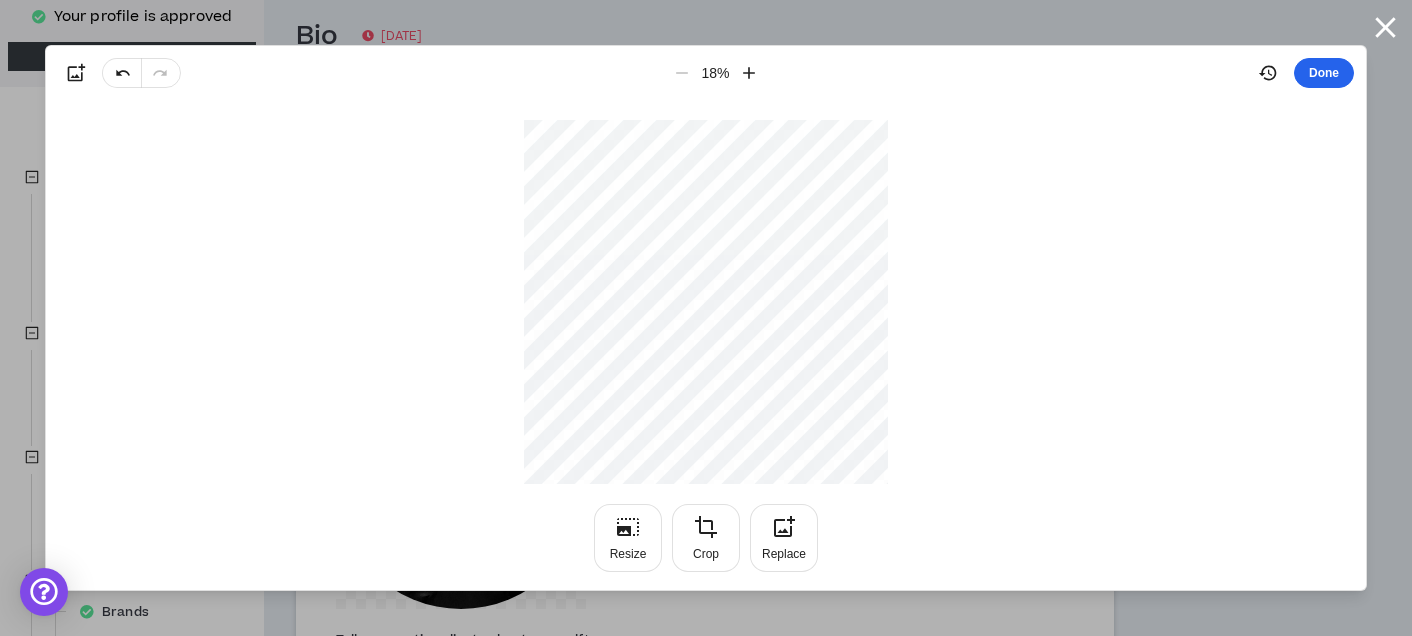 click on "Done" at bounding box center (1324, 73) 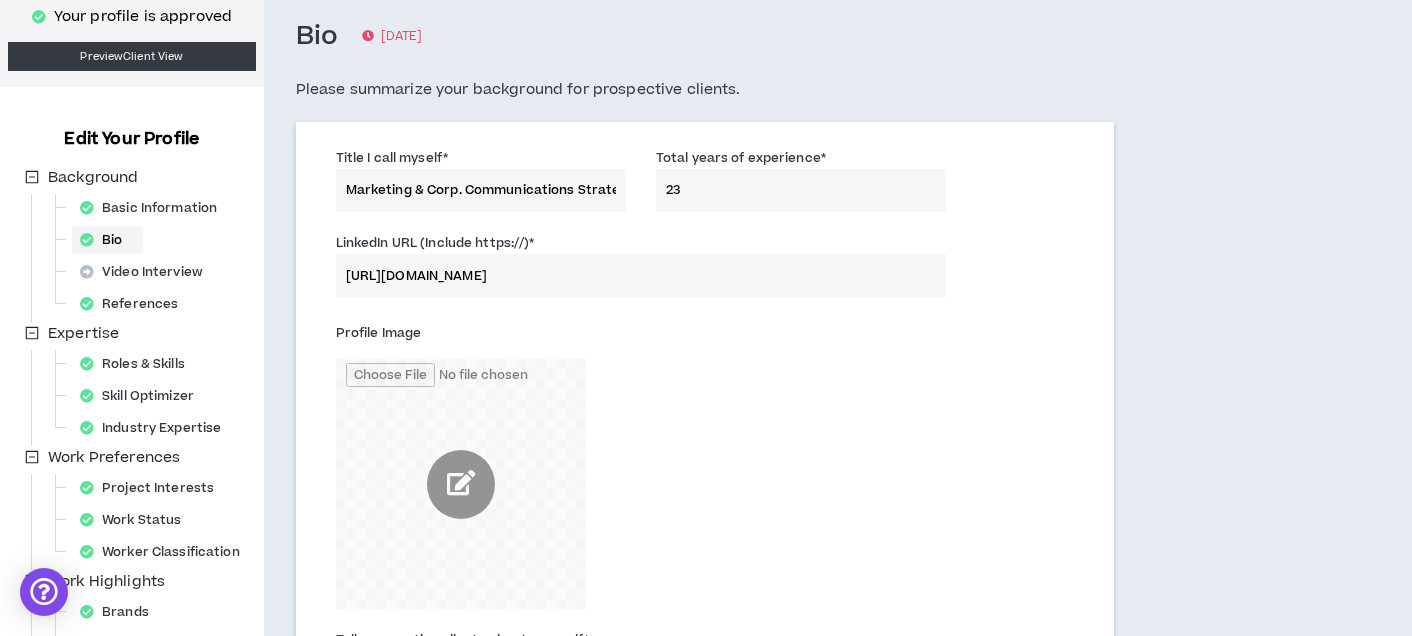 click on "Profile Image" at bounding box center [577, 463] 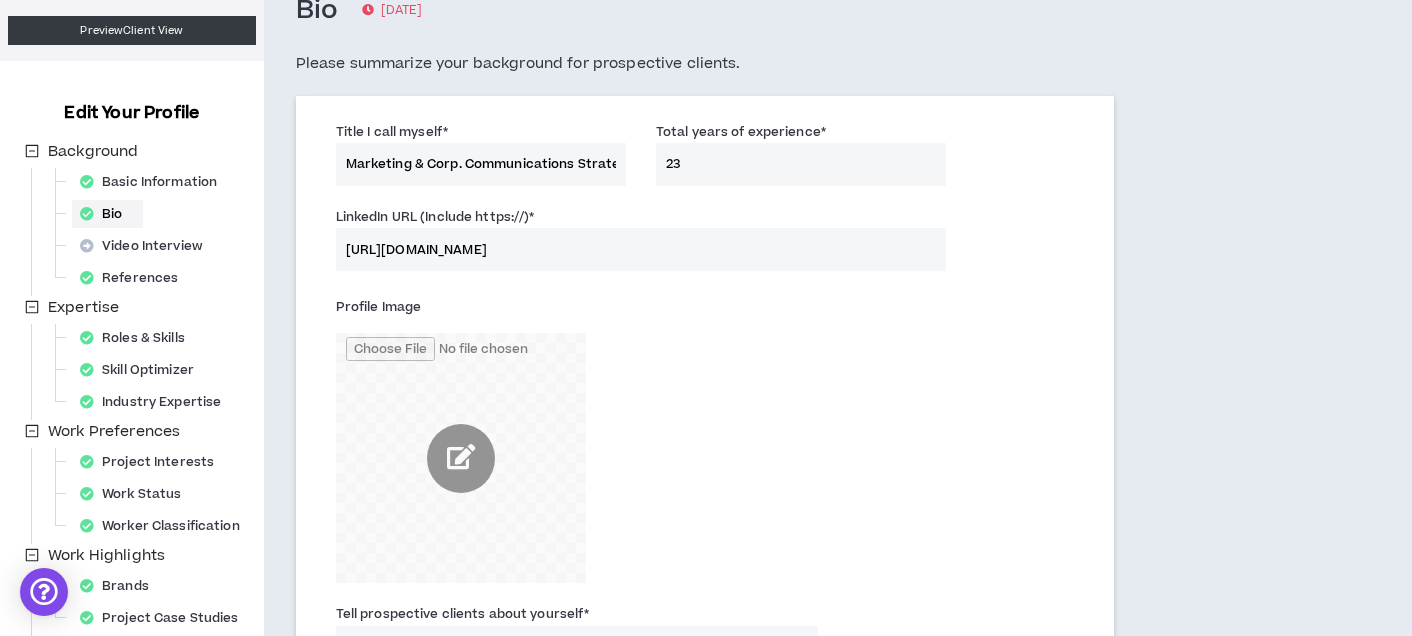 scroll, scrollTop: 0, scrollLeft: 0, axis: both 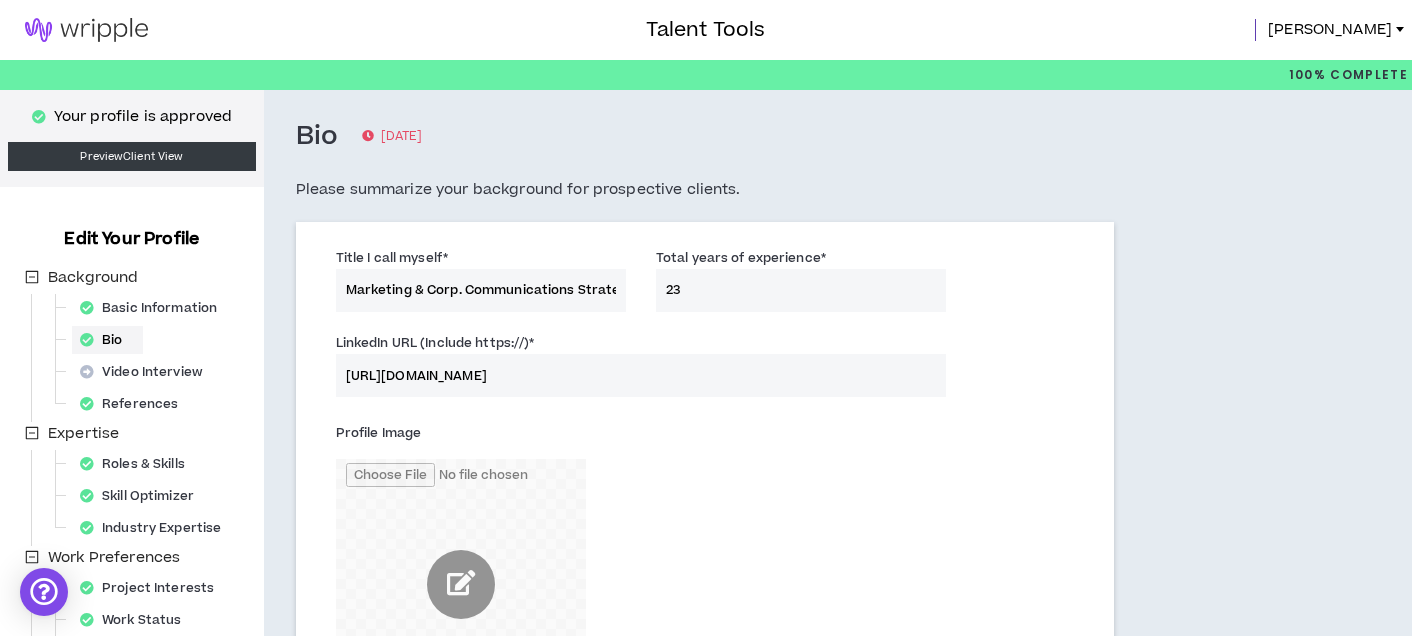 click at bounding box center (86, 30) 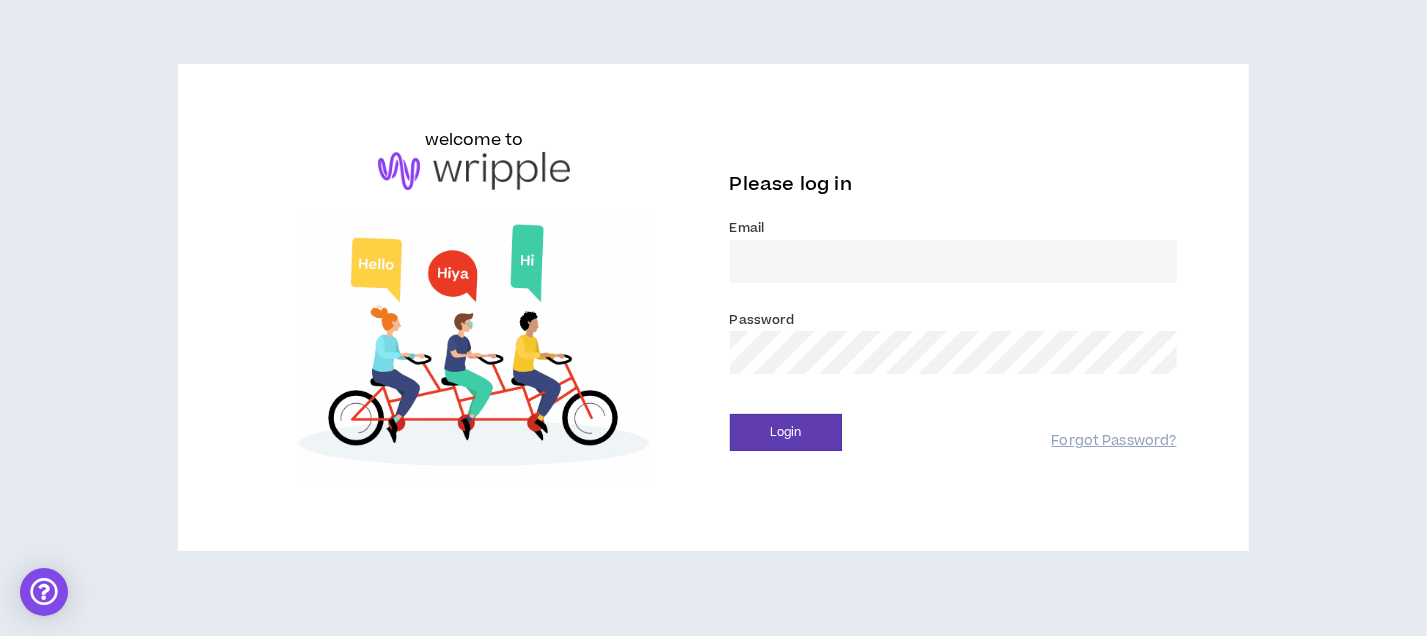 type on "[EMAIL_ADDRESS][PERSON_NAME][DOMAIN_NAME]" 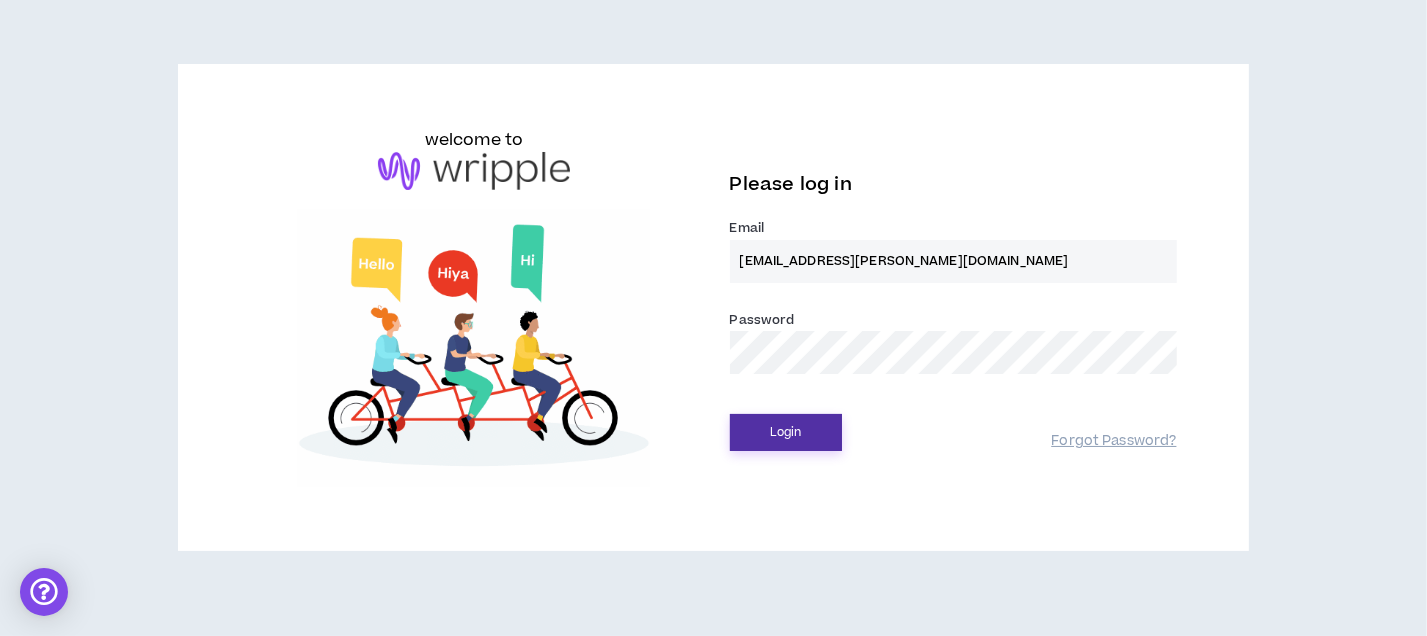 click on "Login" at bounding box center [786, 432] 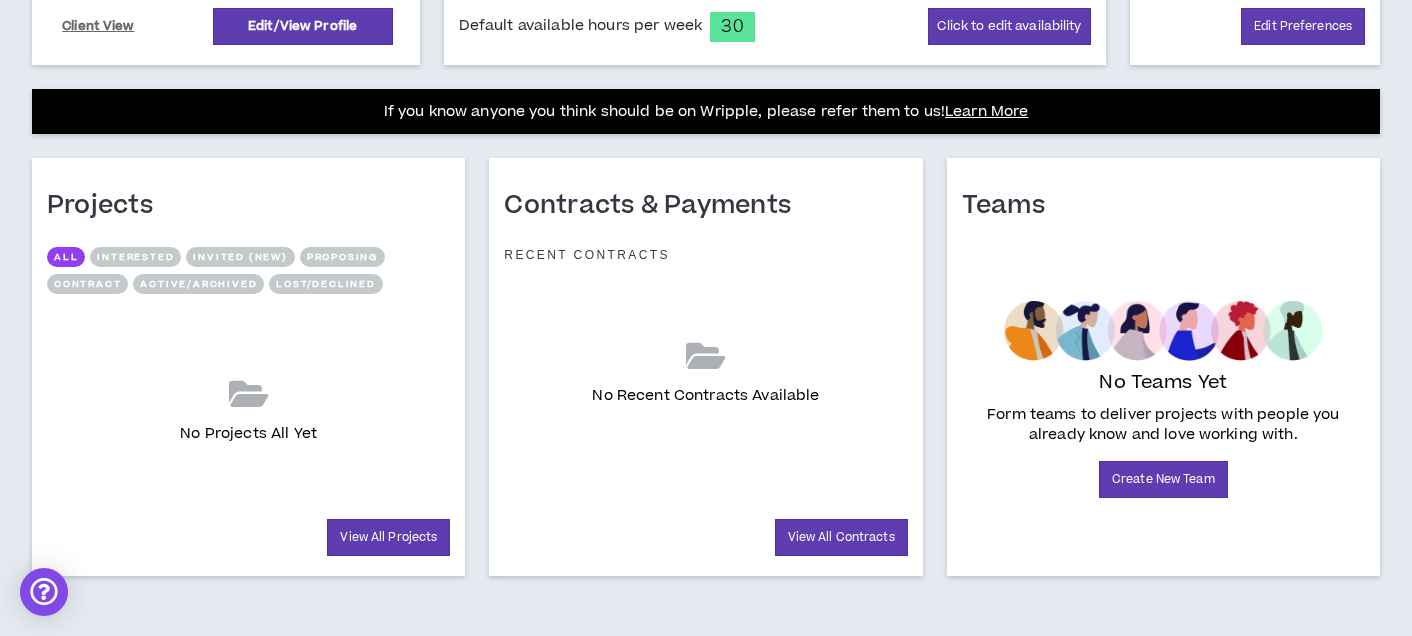 scroll, scrollTop: 711, scrollLeft: 0, axis: vertical 